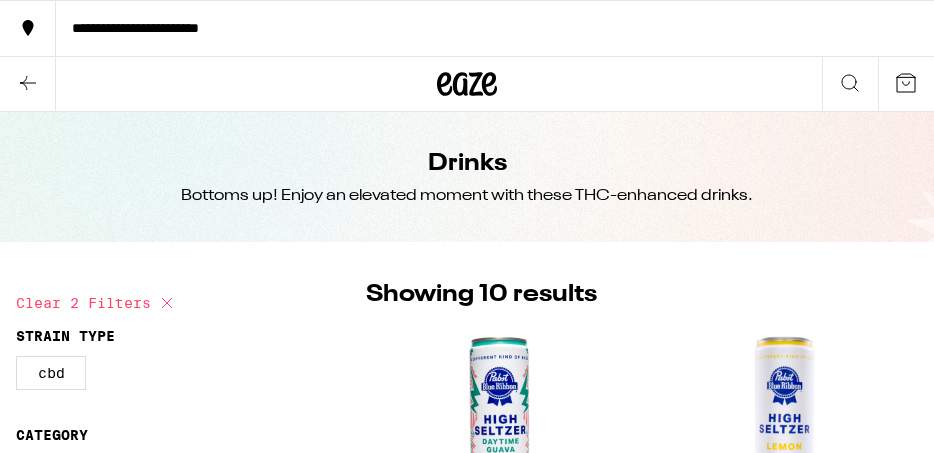 scroll, scrollTop: 95, scrollLeft: 0, axis: vertical 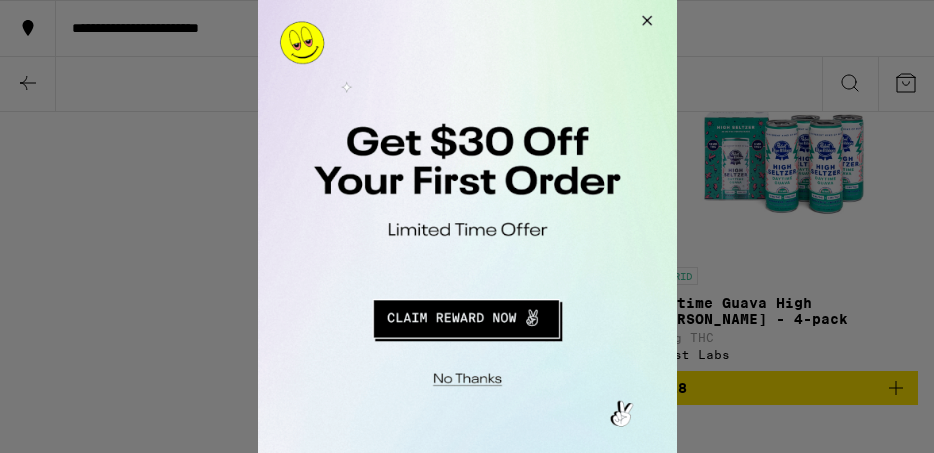 click at bounding box center (465, 316) 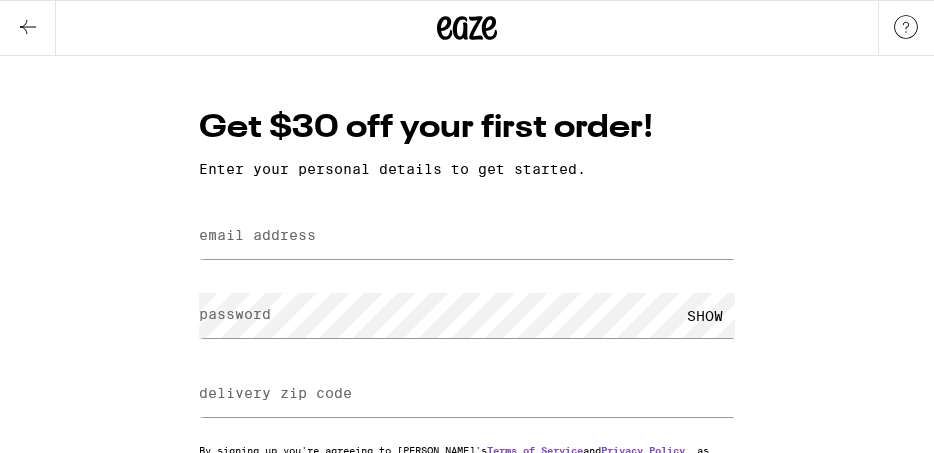 scroll, scrollTop: 0, scrollLeft: 0, axis: both 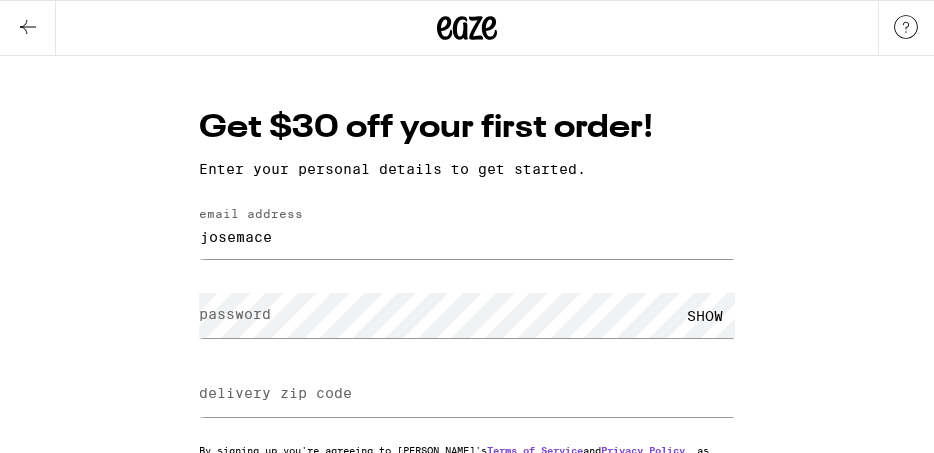 type on "josemace2023@gmail.com" 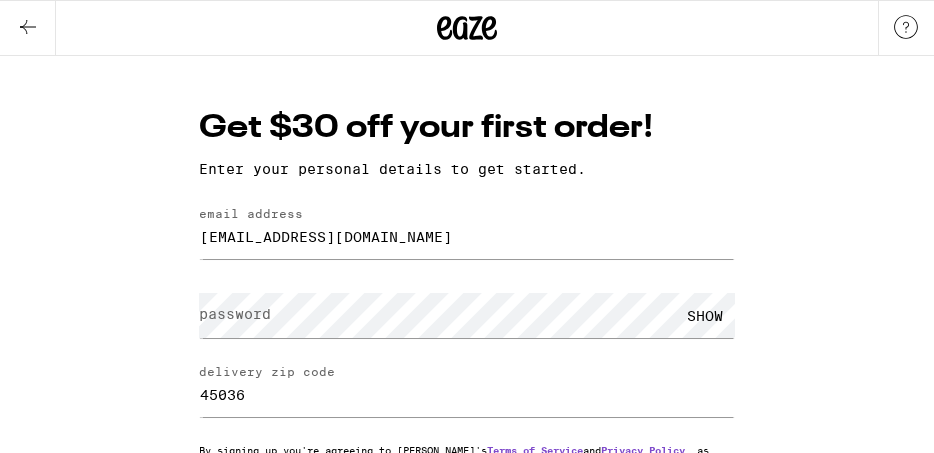 click on "password" at bounding box center (235, 314) 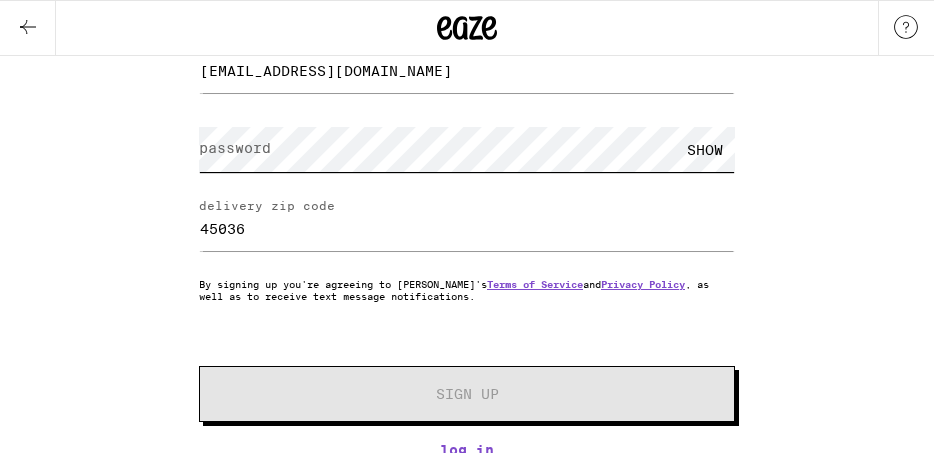scroll, scrollTop: 146, scrollLeft: 0, axis: vertical 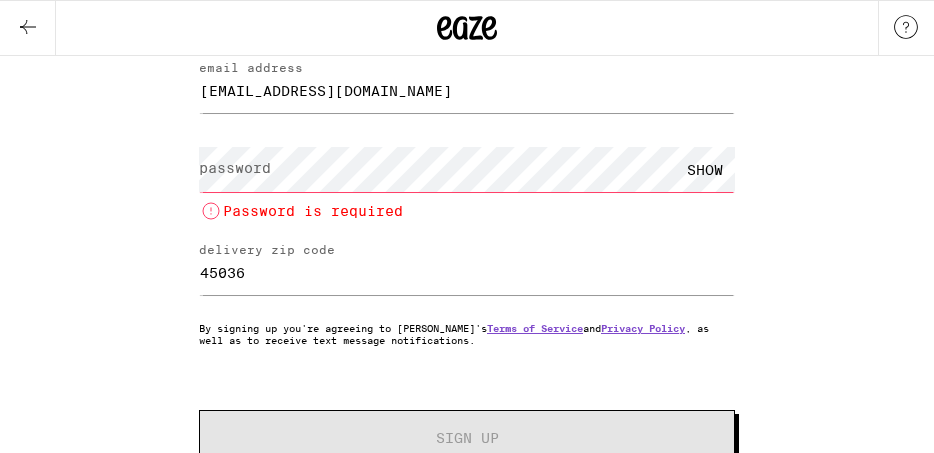 click on "SHOW" at bounding box center (705, 169) 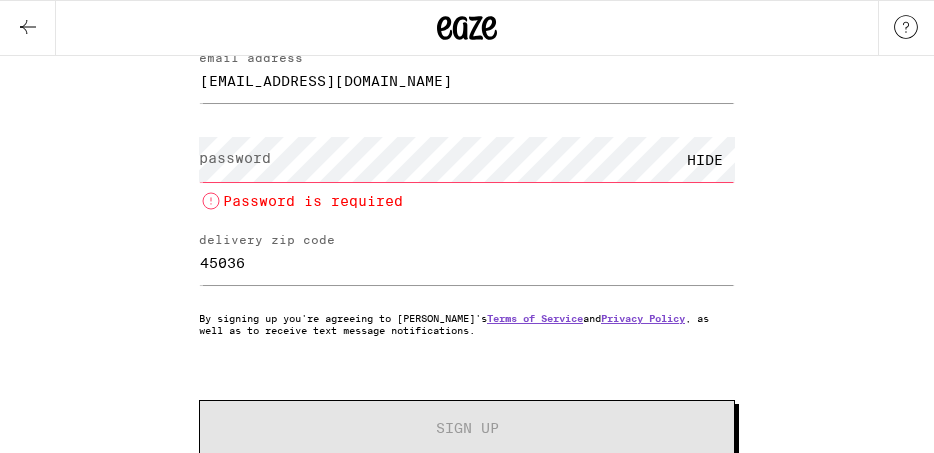 scroll, scrollTop: 201, scrollLeft: 0, axis: vertical 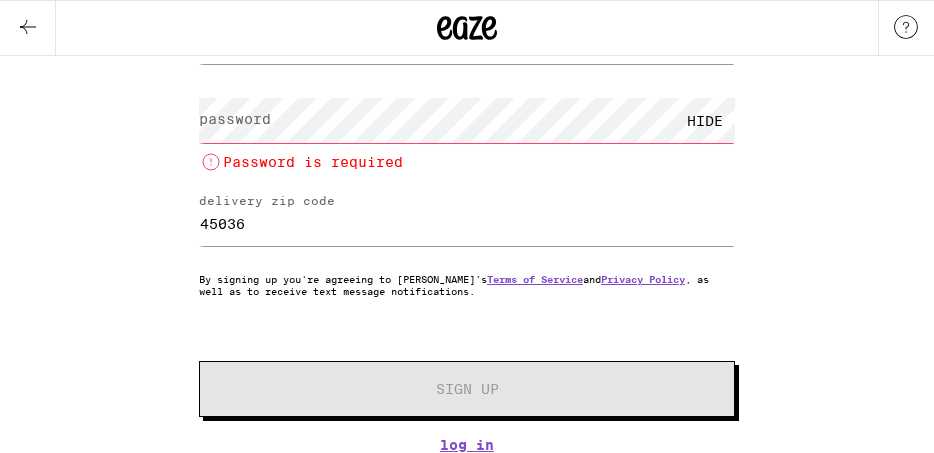 click on "password" at bounding box center [235, 119] 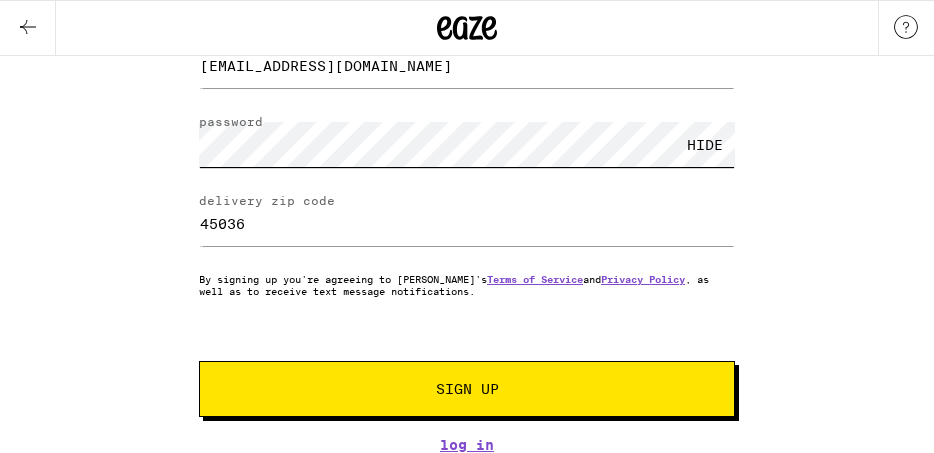 scroll, scrollTop: 177, scrollLeft: 0, axis: vertical 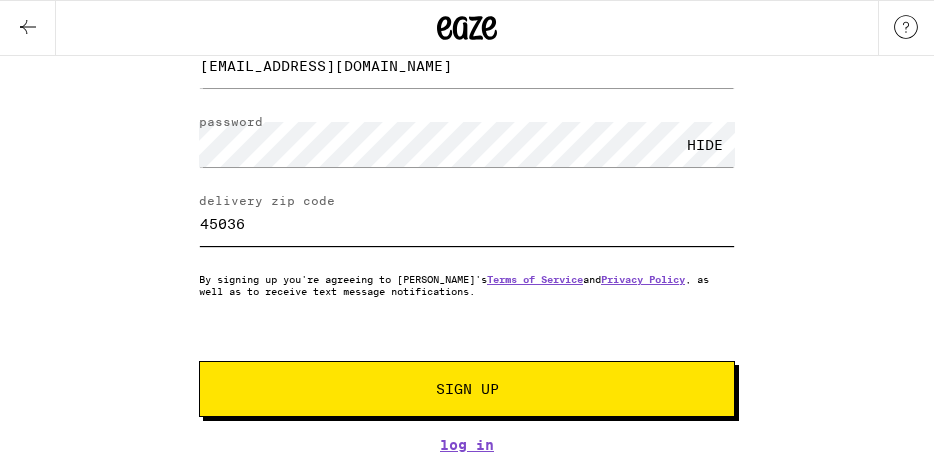 drag, startPoint x: 262, startPoint y: 216, endPoint x: 165, endPoint y: 203, distance: 97.867256 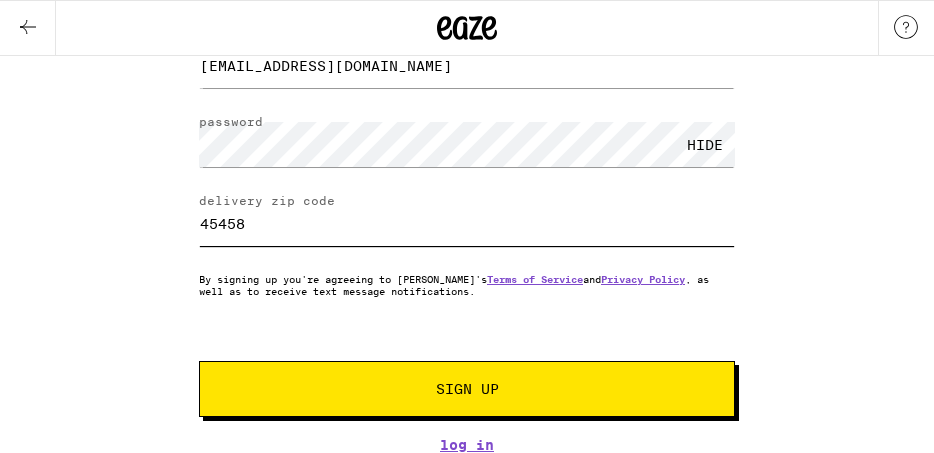 type on "45458" 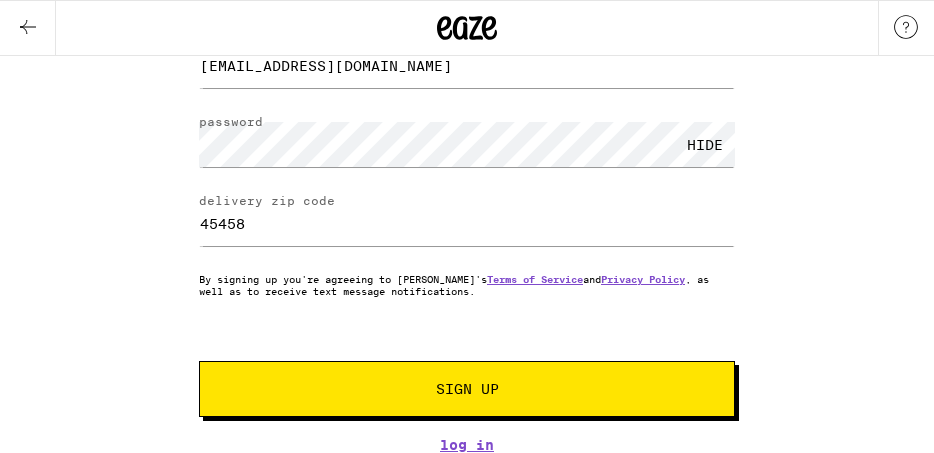 click on "Sign Up" at bounding box center (467, 389) 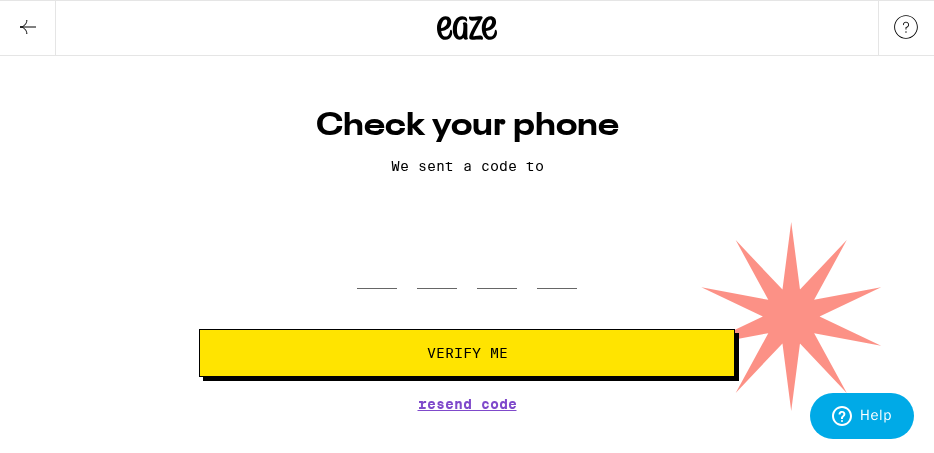 scroll, scrollTop: 0, scrollLeft: 0, axis: both 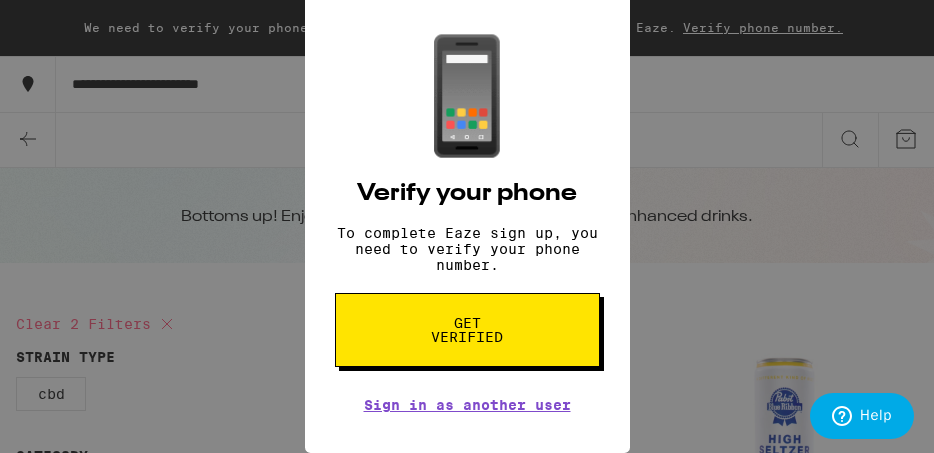 click on "Get verified" at bounding box center (467, 330) 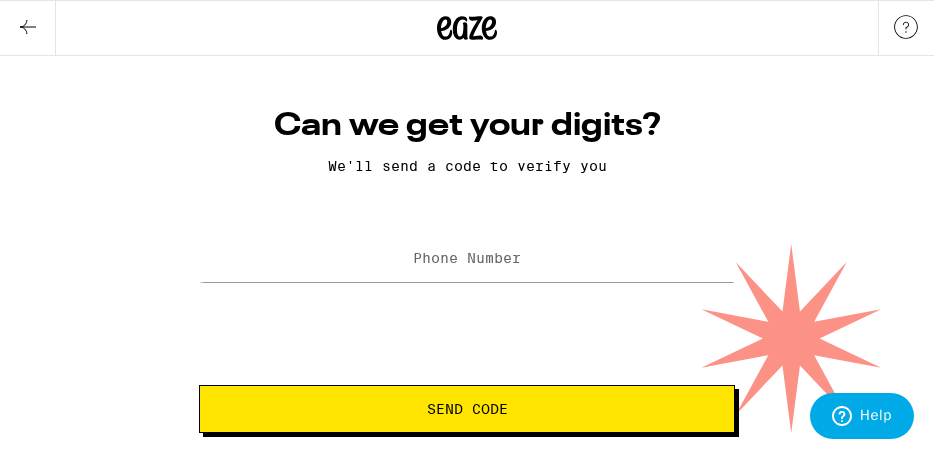 scroll, scrollTop: 0, scrollLeft: 0, axis: both 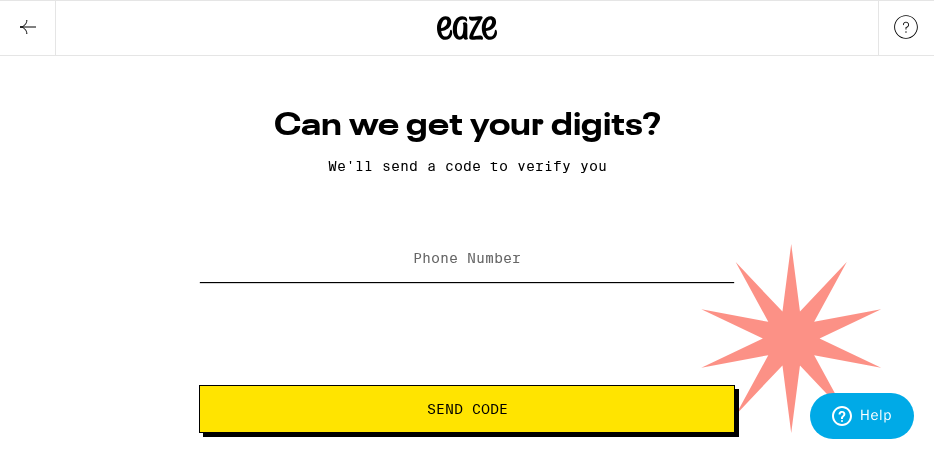 click on "Phone Number" at bounding box center [467, 259] 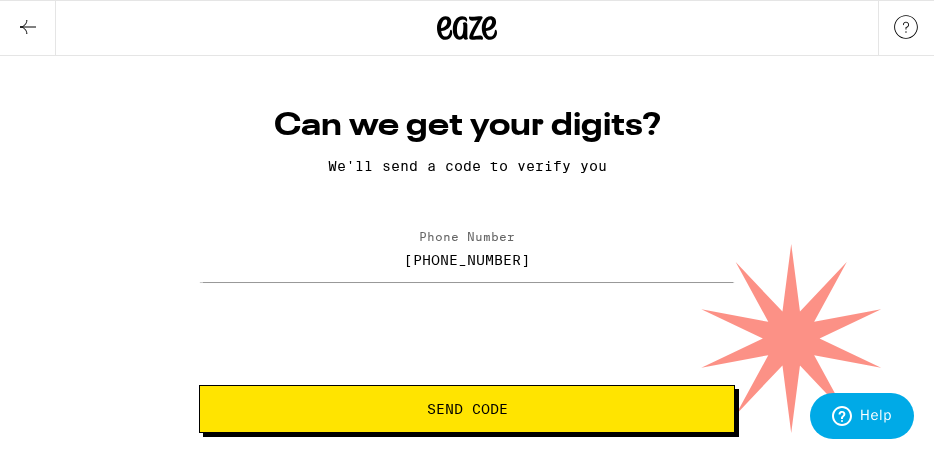 click on "Send Code" at bounding box center (467, 409) 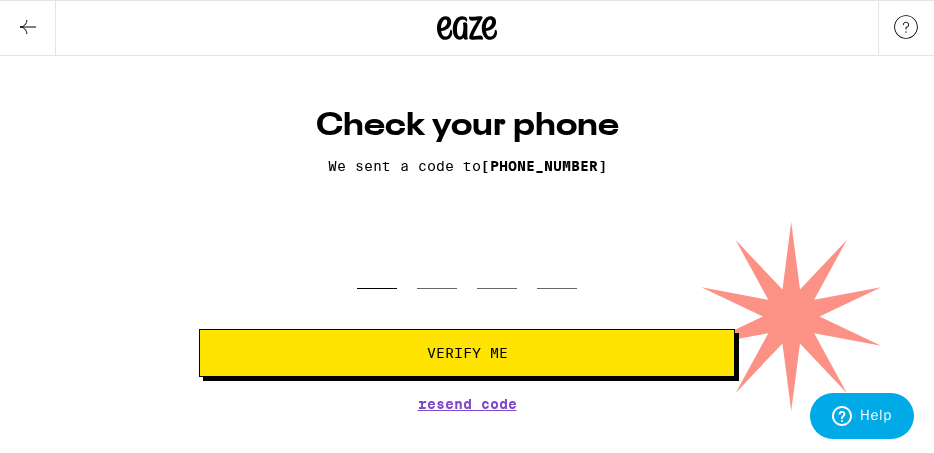 click at bounding box center (377, 259) 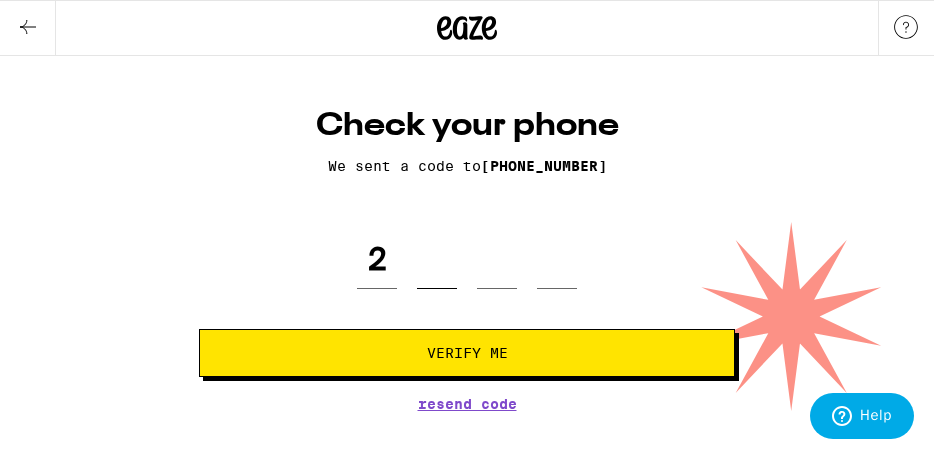 type on "7" 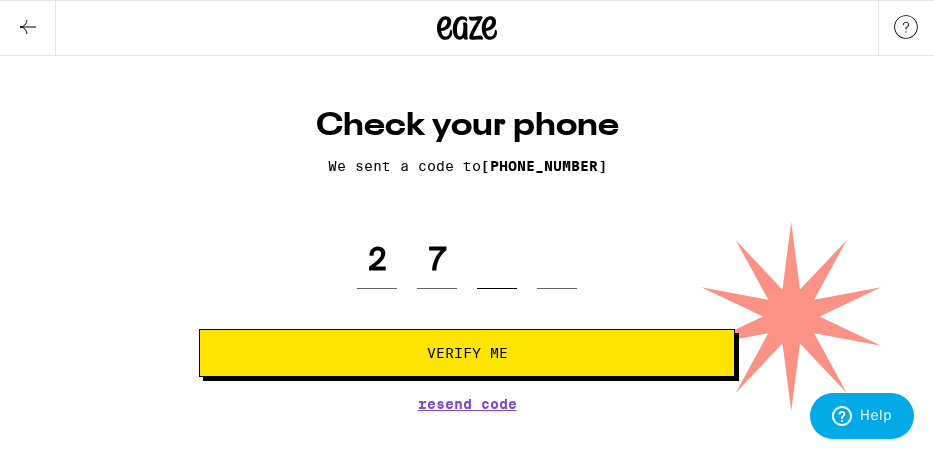 type on "1" 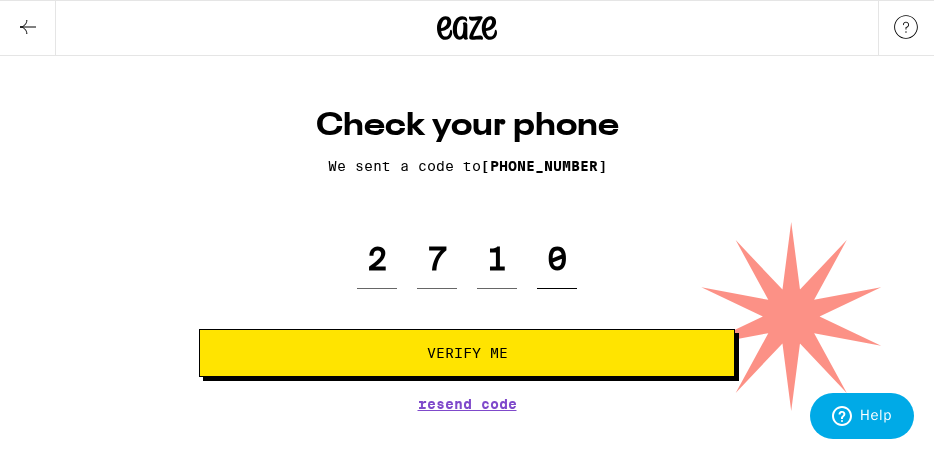 type on "0" 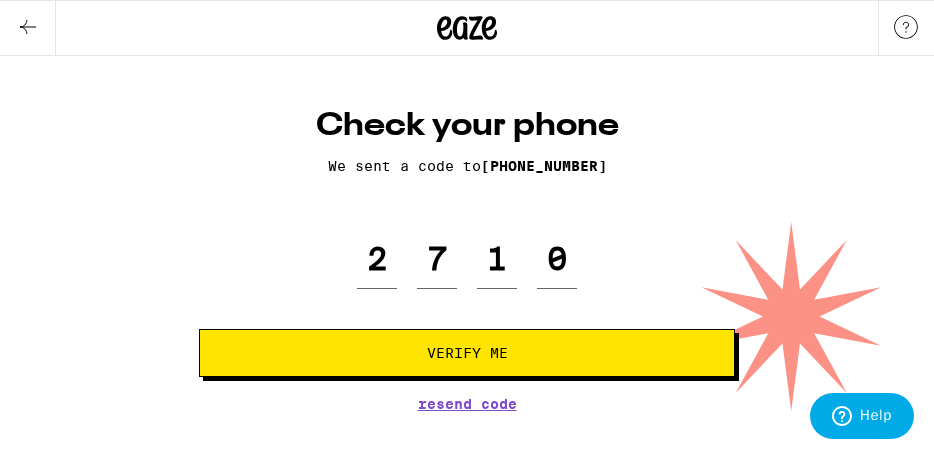 click on "Verify Me" at bounding box center [467, 353] 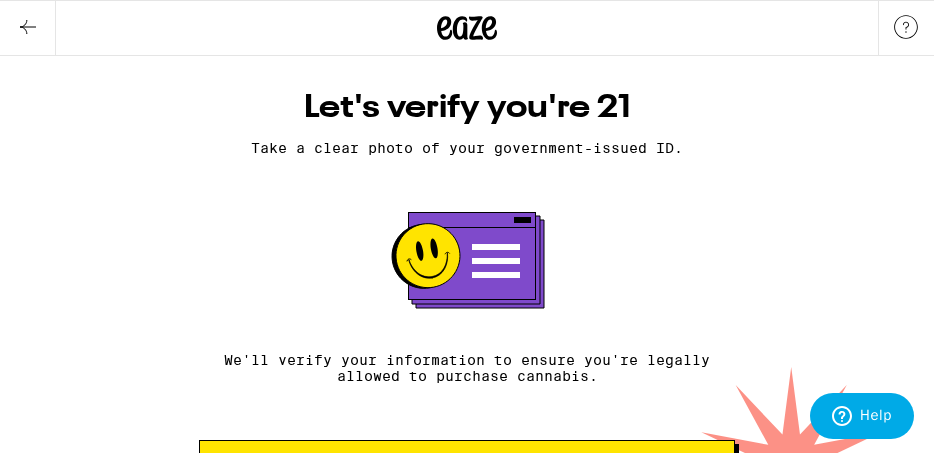 scroll, scrollTop: 0, scrollLeft: 0, axis: both 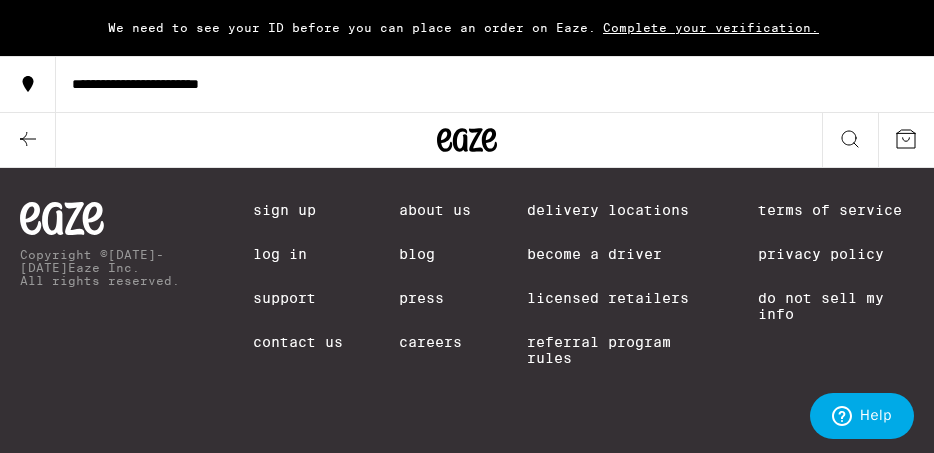 click on "Become a Driver" at bounding box center (614, 254) 